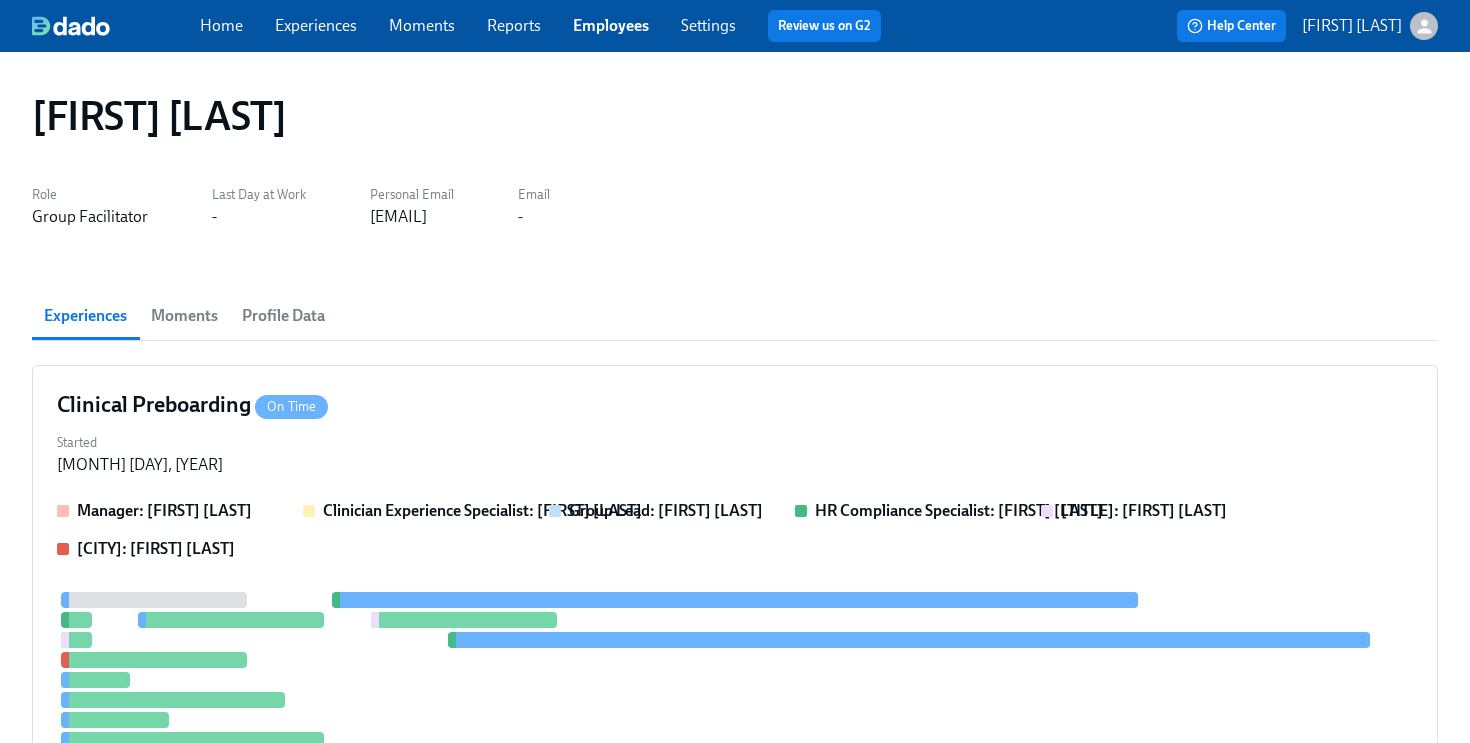 scroll, scrollTop: 0, scrollLeft: 0, axis: both 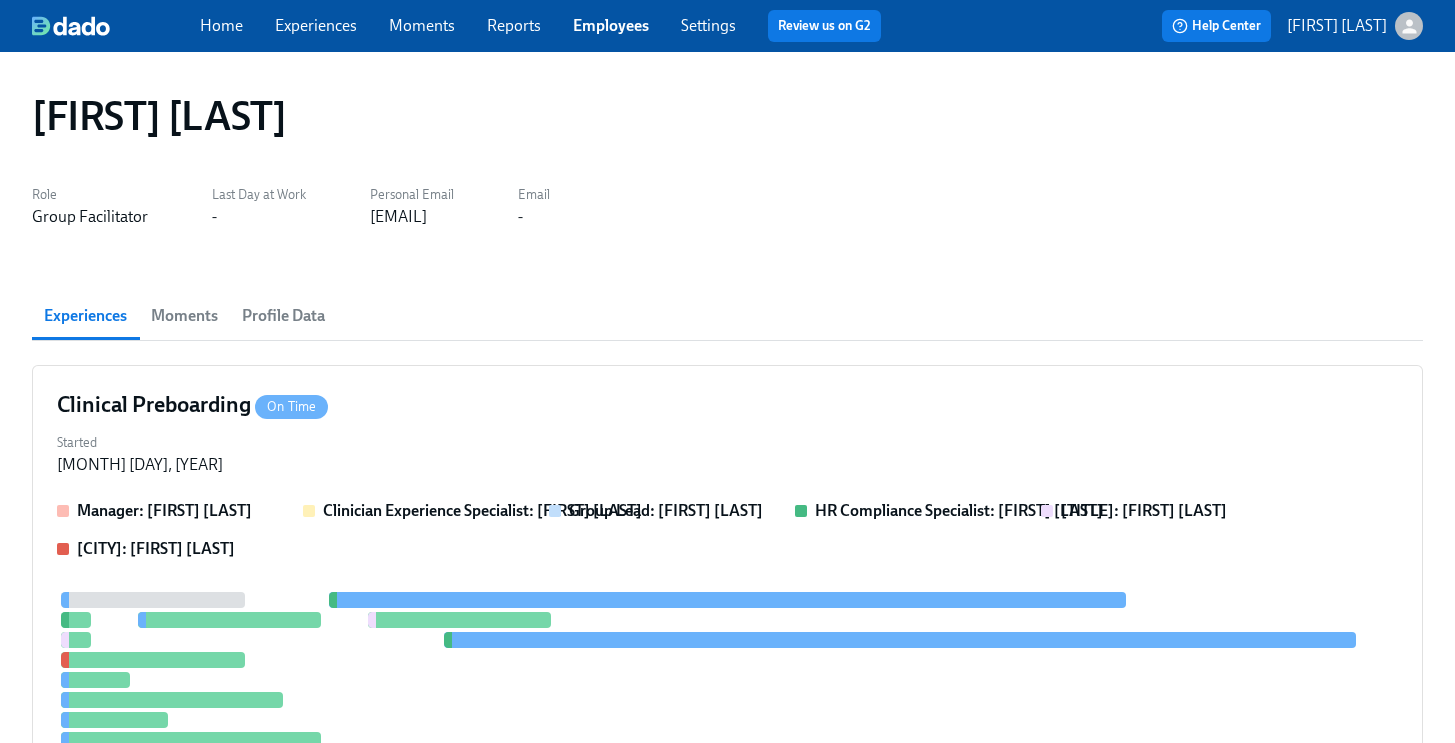 click on "Employees" at bounding box center (611, 25) 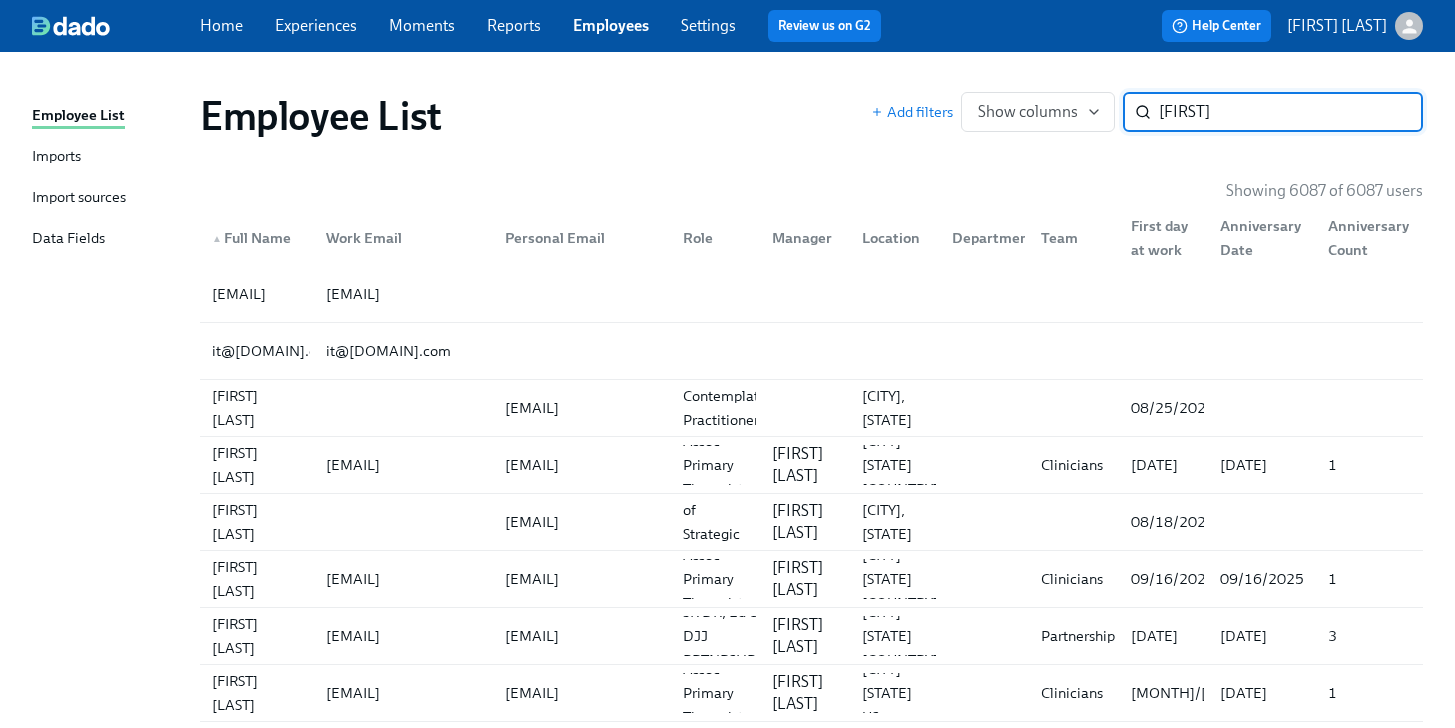 type on "[FIRST]" 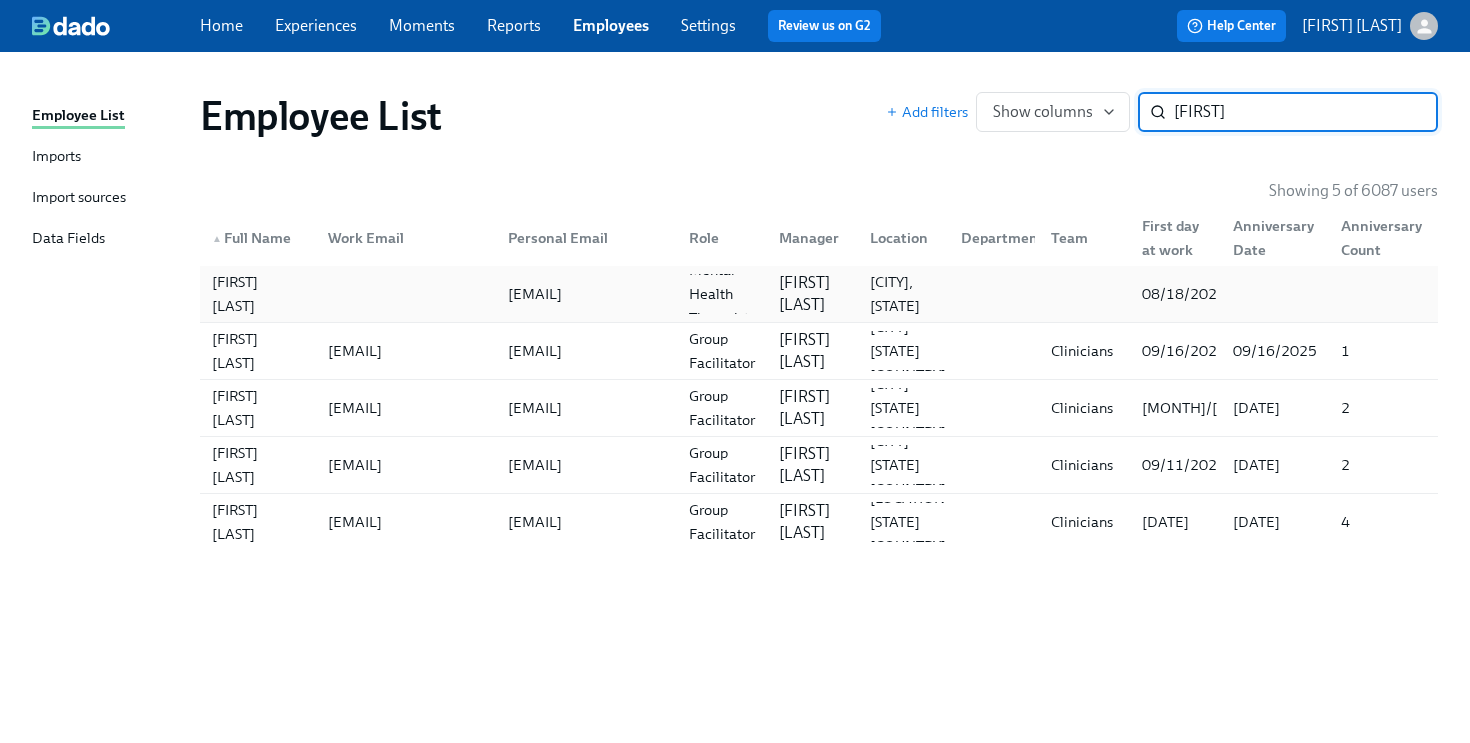 click on "[CITY], [STATE]" at bounding box center (903, 294) 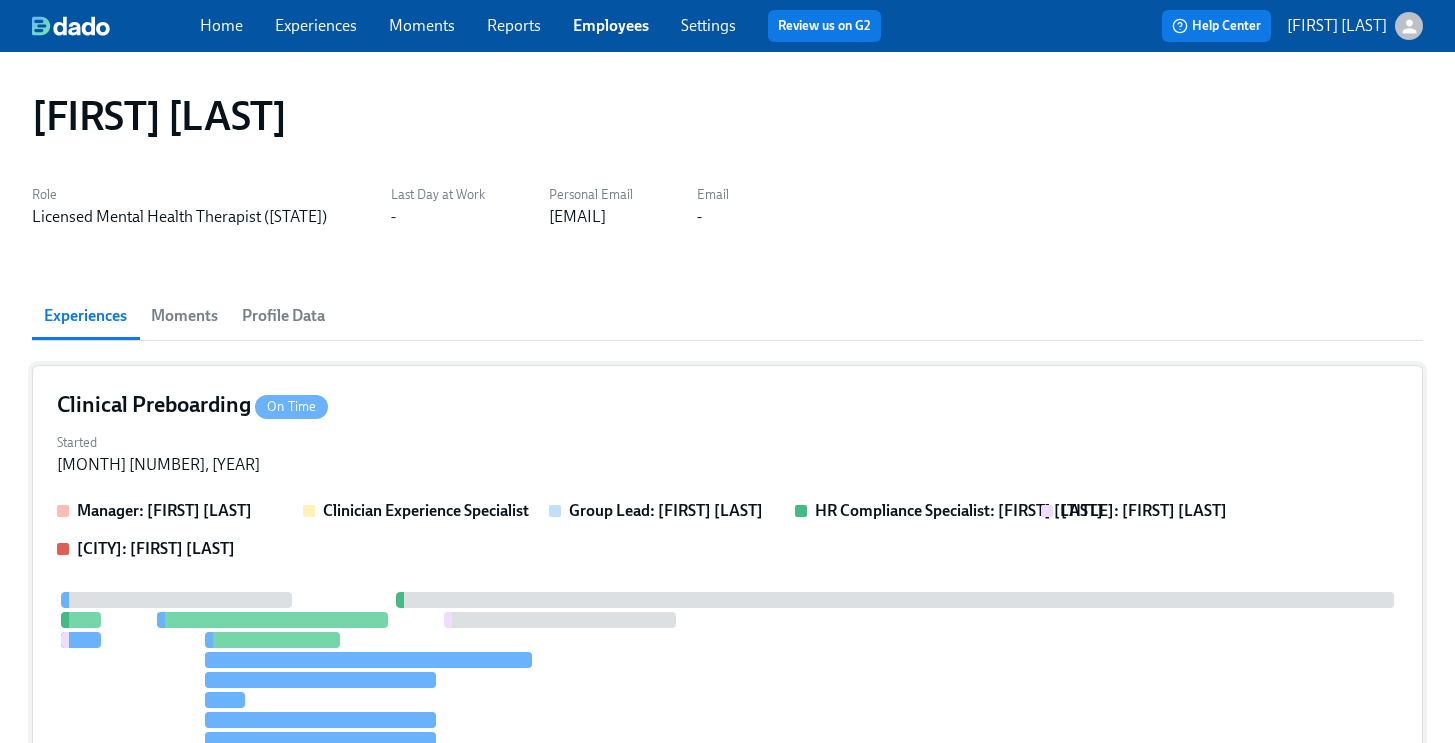 click on "Started [DATE]" at bounding box center (727, 452) 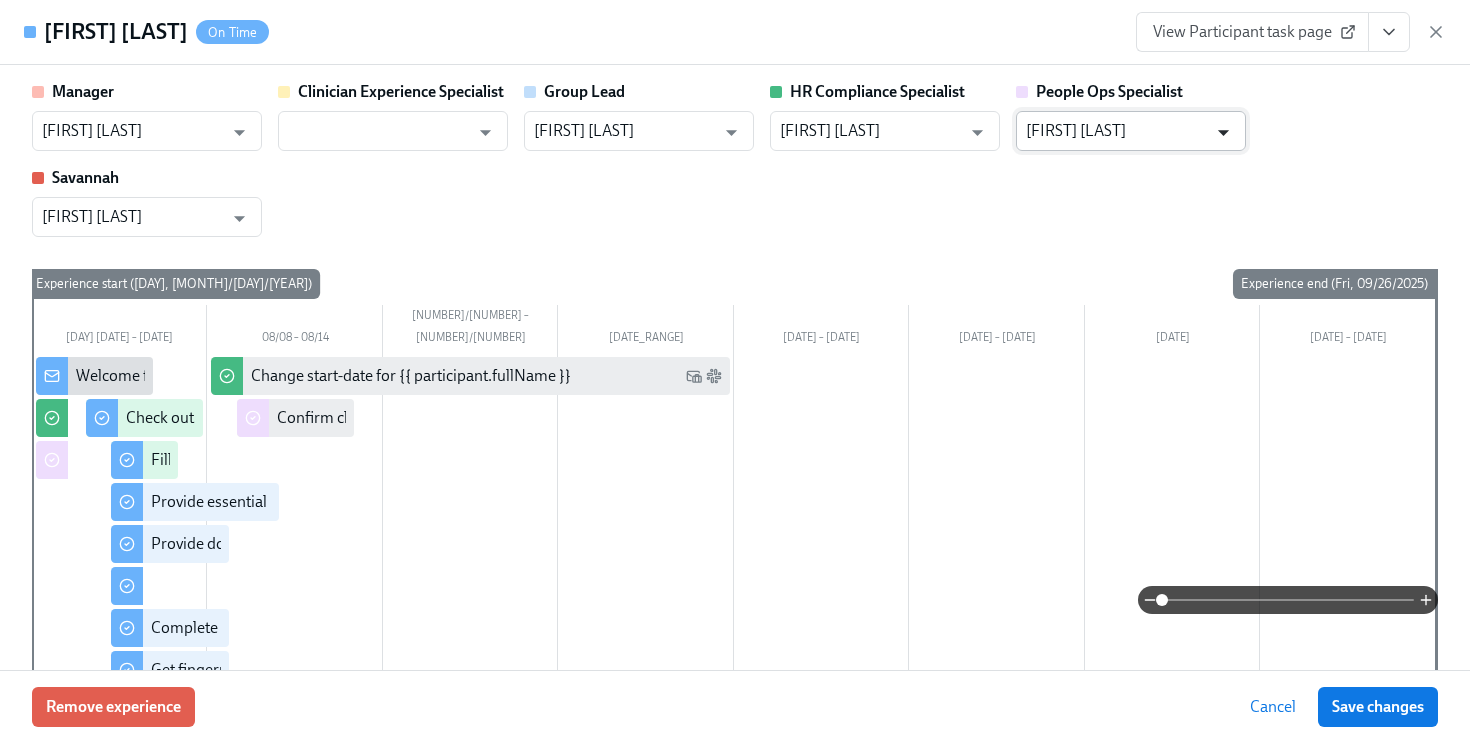 click 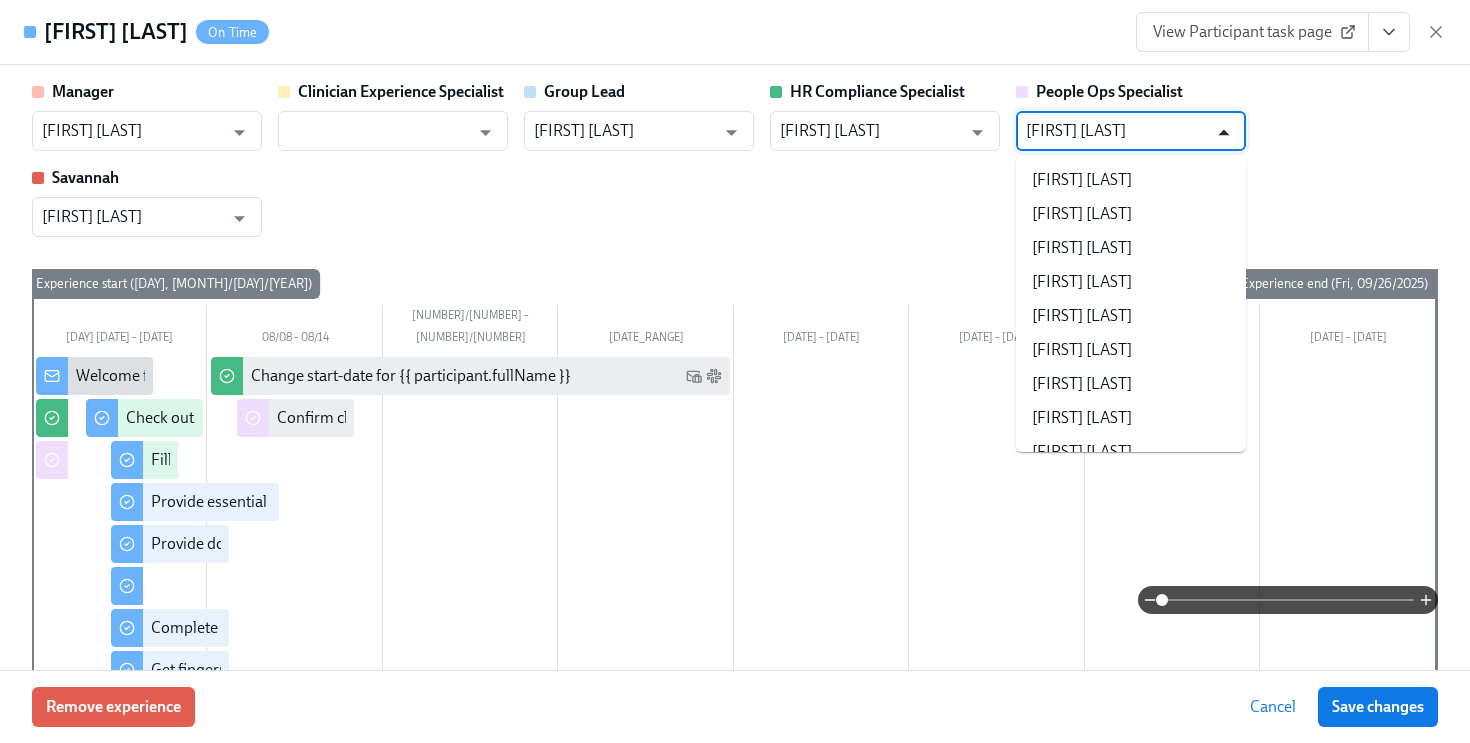 scroll, scrollTop: 20419, scrollLeft: 0, axis: vertical 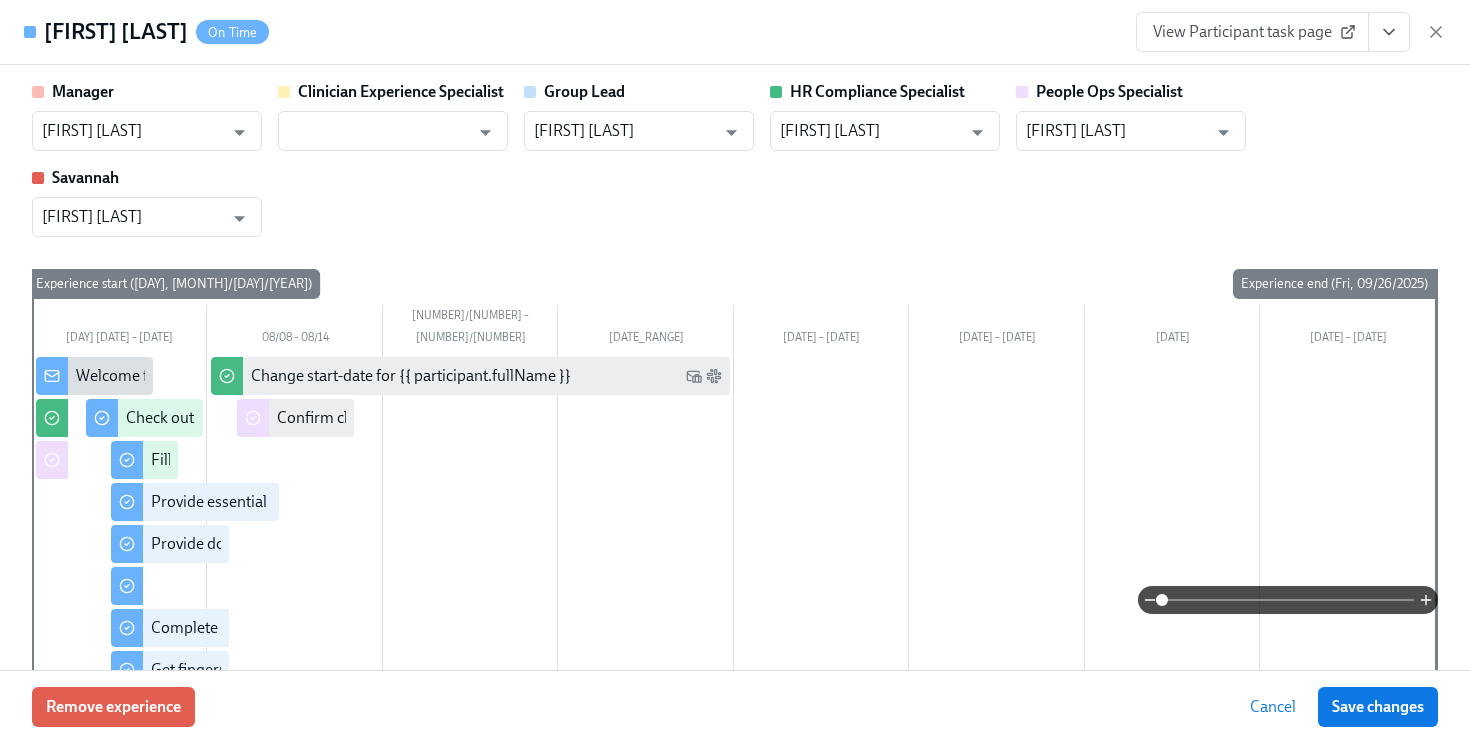click on "Manager [FIRST] [LAST] Clinician Experience Specialist Group Lead [FIRST] [LAST] HR Compliance Specialist [FIRST] People Ops Specialist [FIRST] [FIRST] [FIRST]" at bounding box center [735, 159] 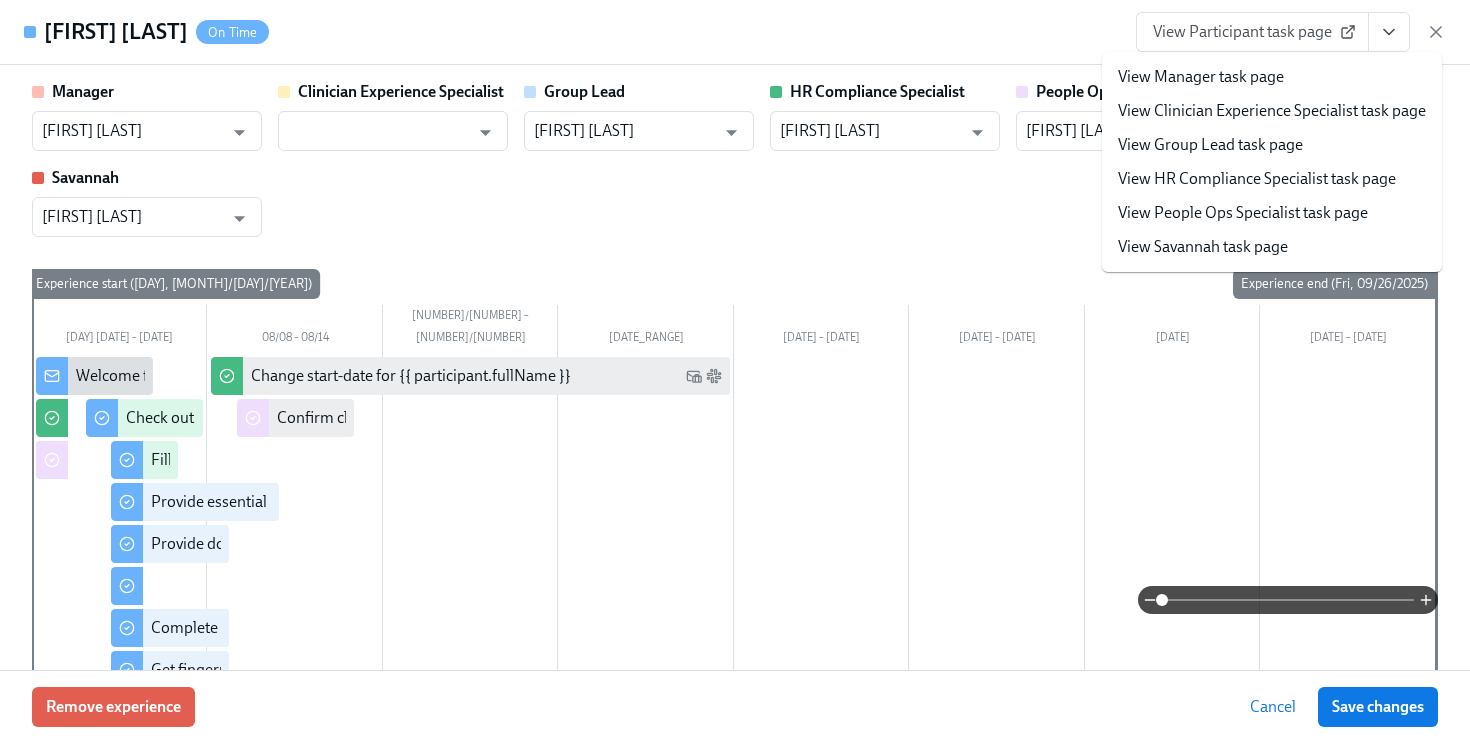 click on "View People Ops Specialist task page" at bounding box center (1243, 213) 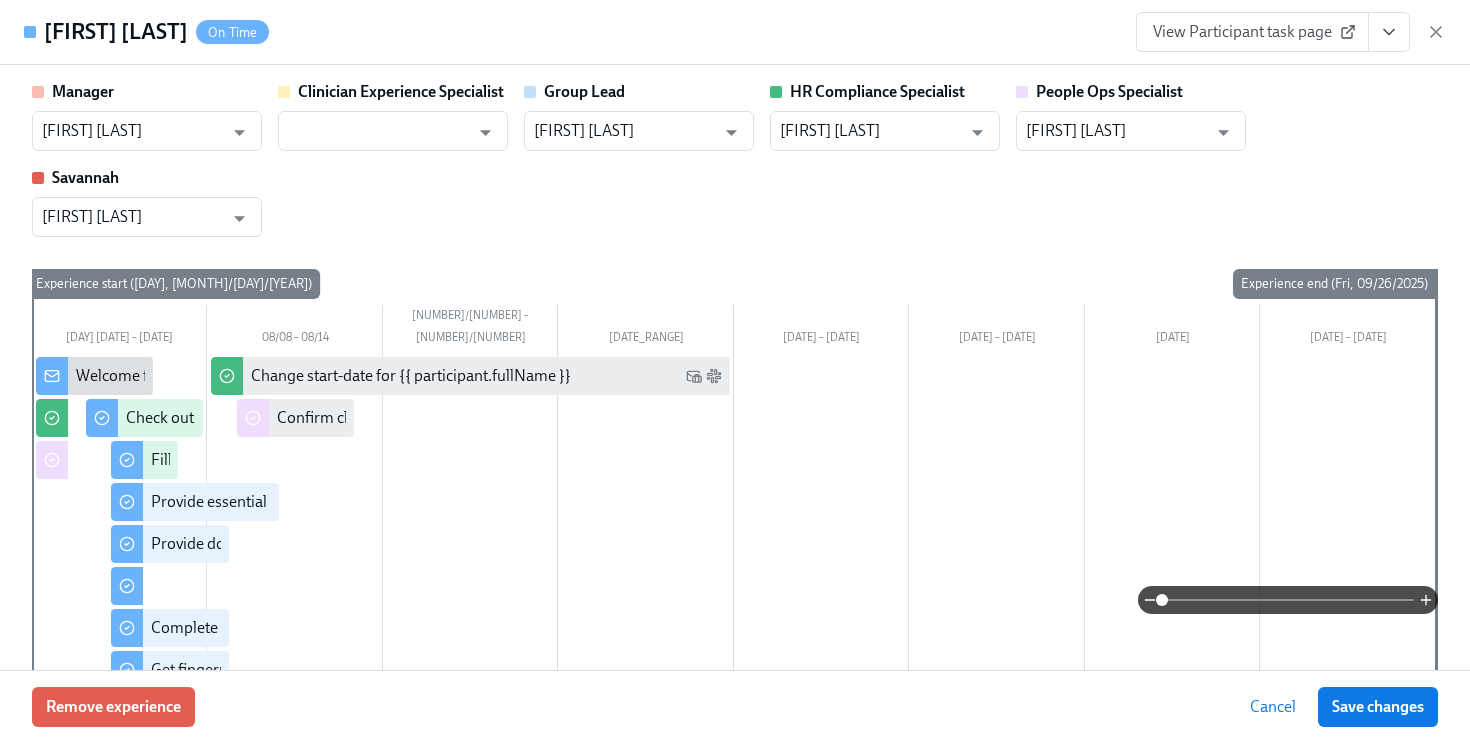 type on "[FIRST] [LAST]" 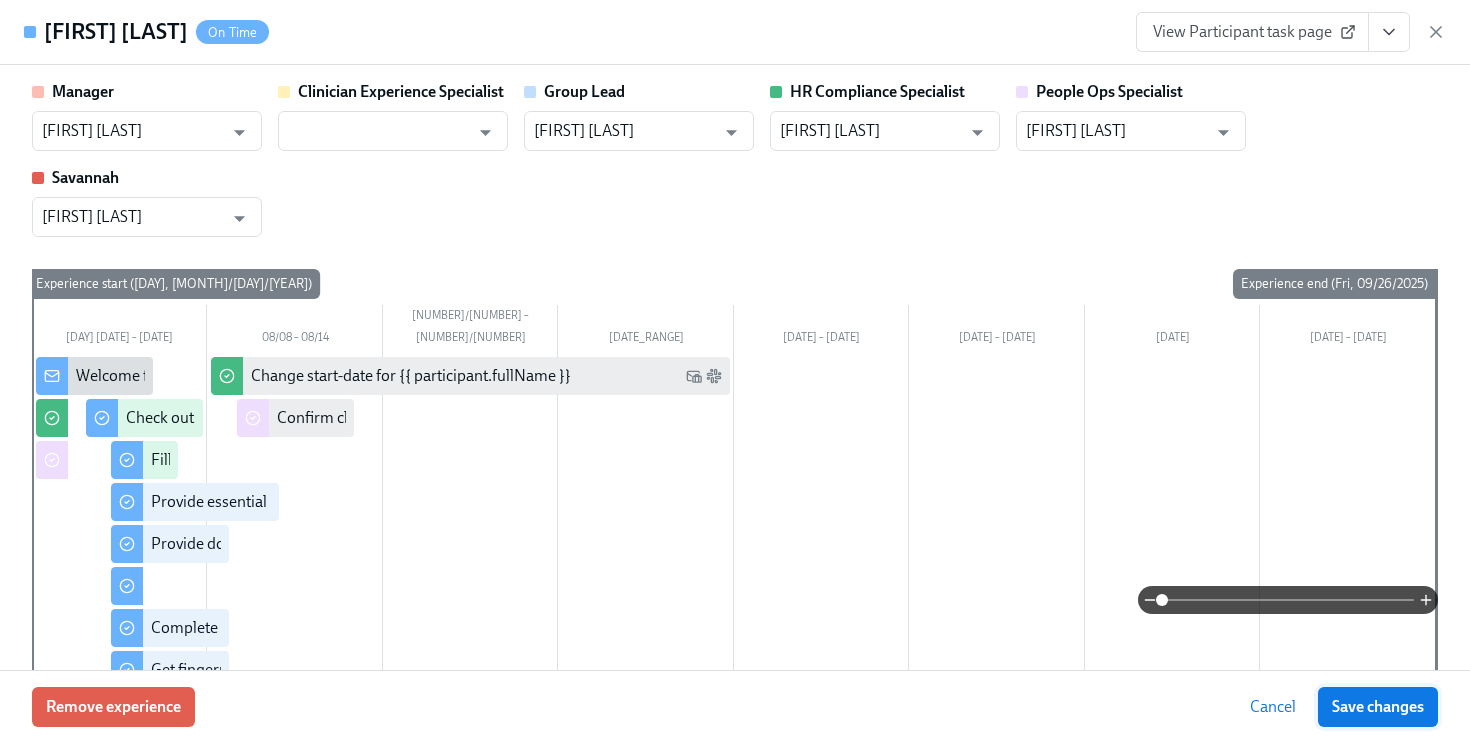 click on "Save changes" at bounding box center [1378, 707] 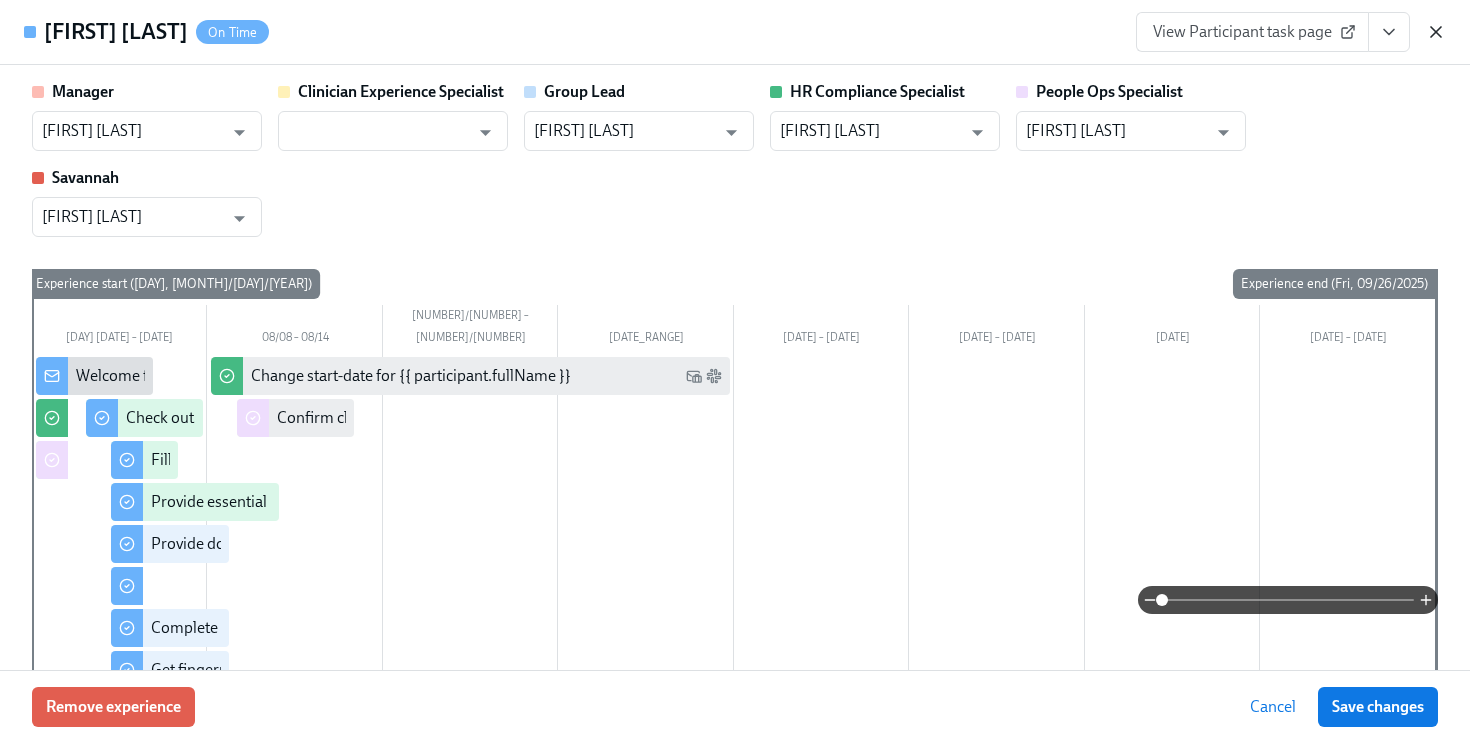 click 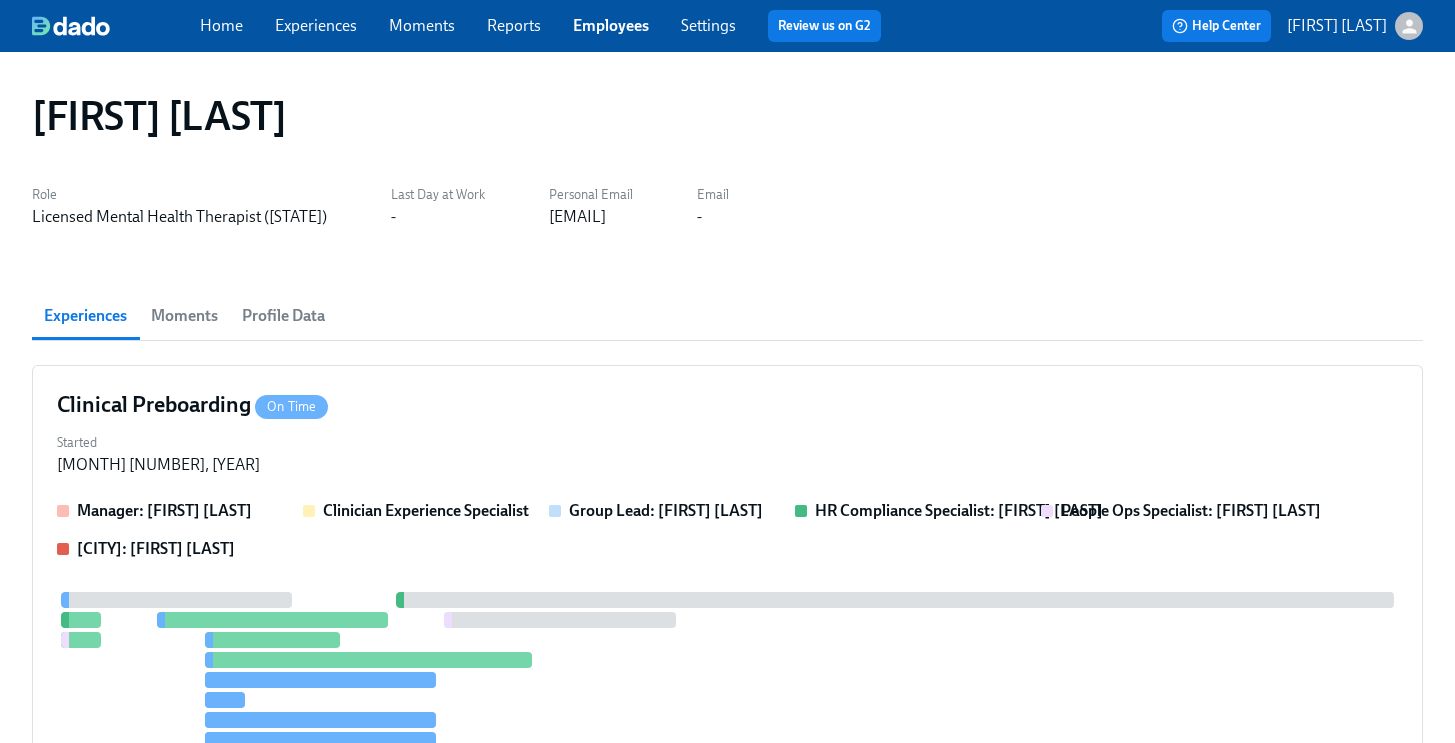 click on "Employees" at bounding box center (611, 25) 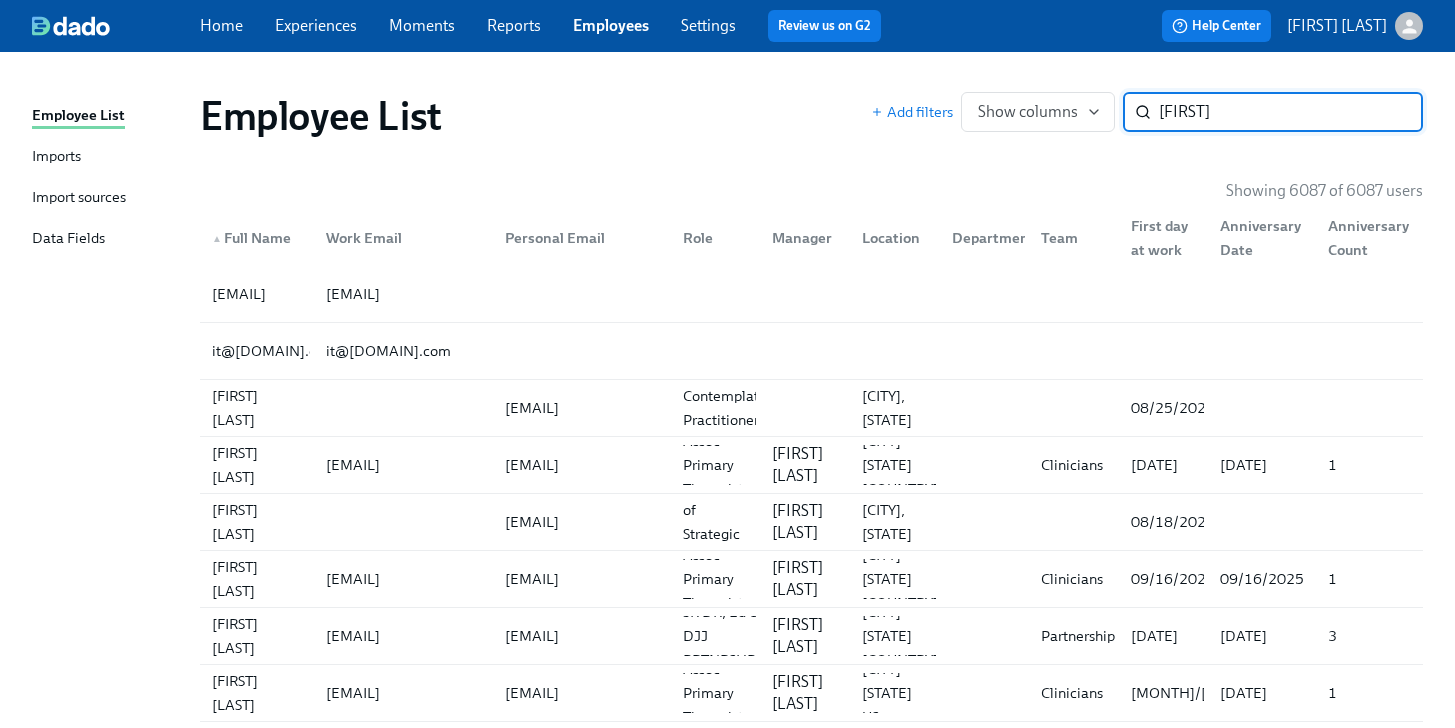 type on "[FIRST]" 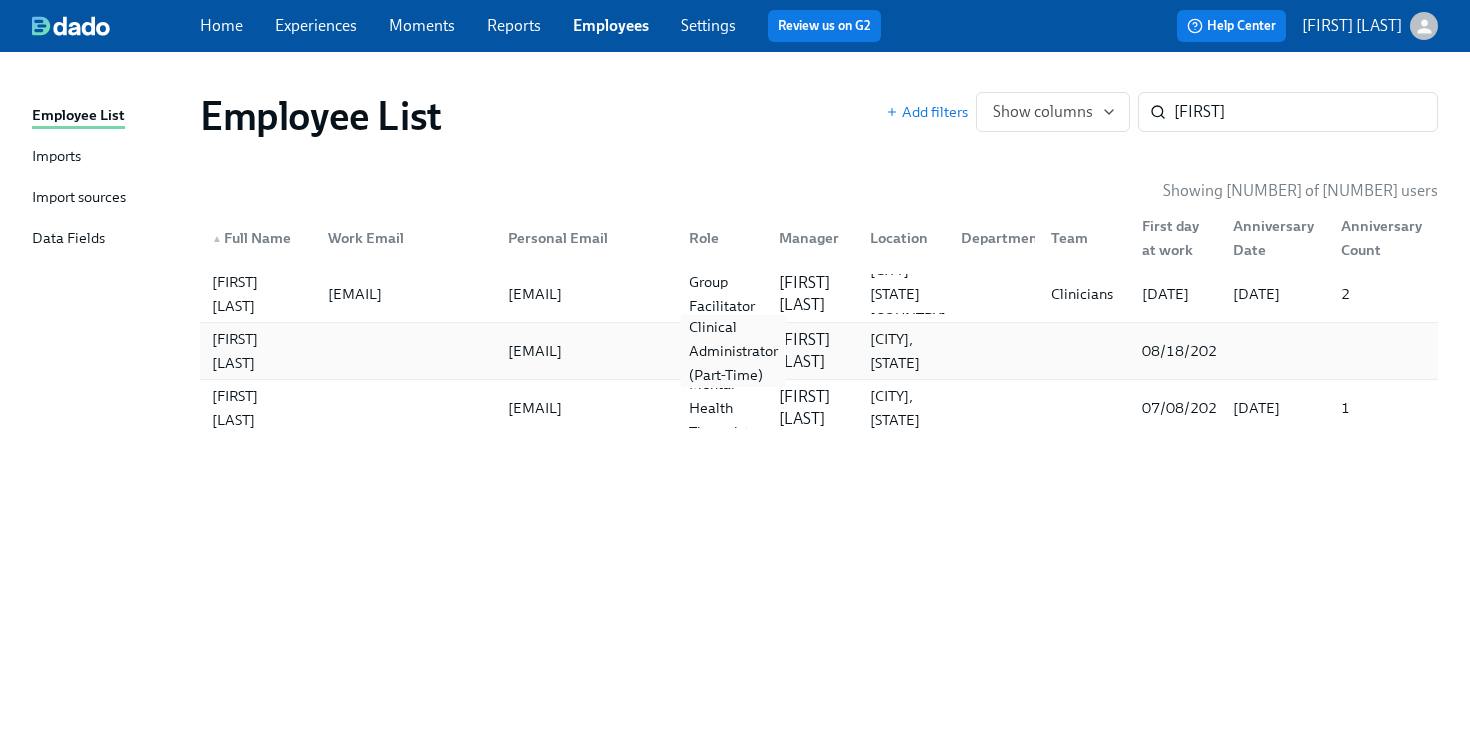 click on "Clinical Administrator (Part-Time)" at bounding box center [733, 351] 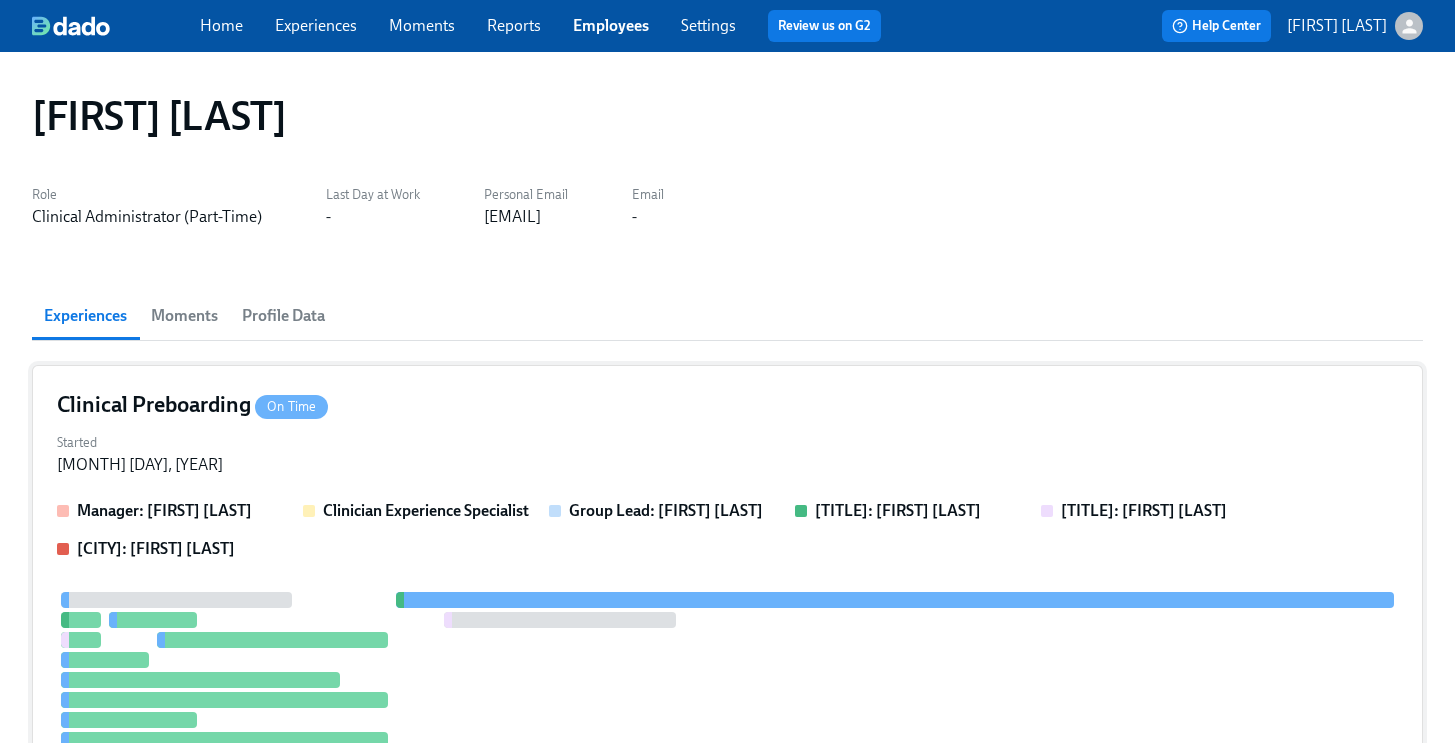 click on "Started [MONTH] [DAY], [YEAR]" at bounding box center [727, 452] 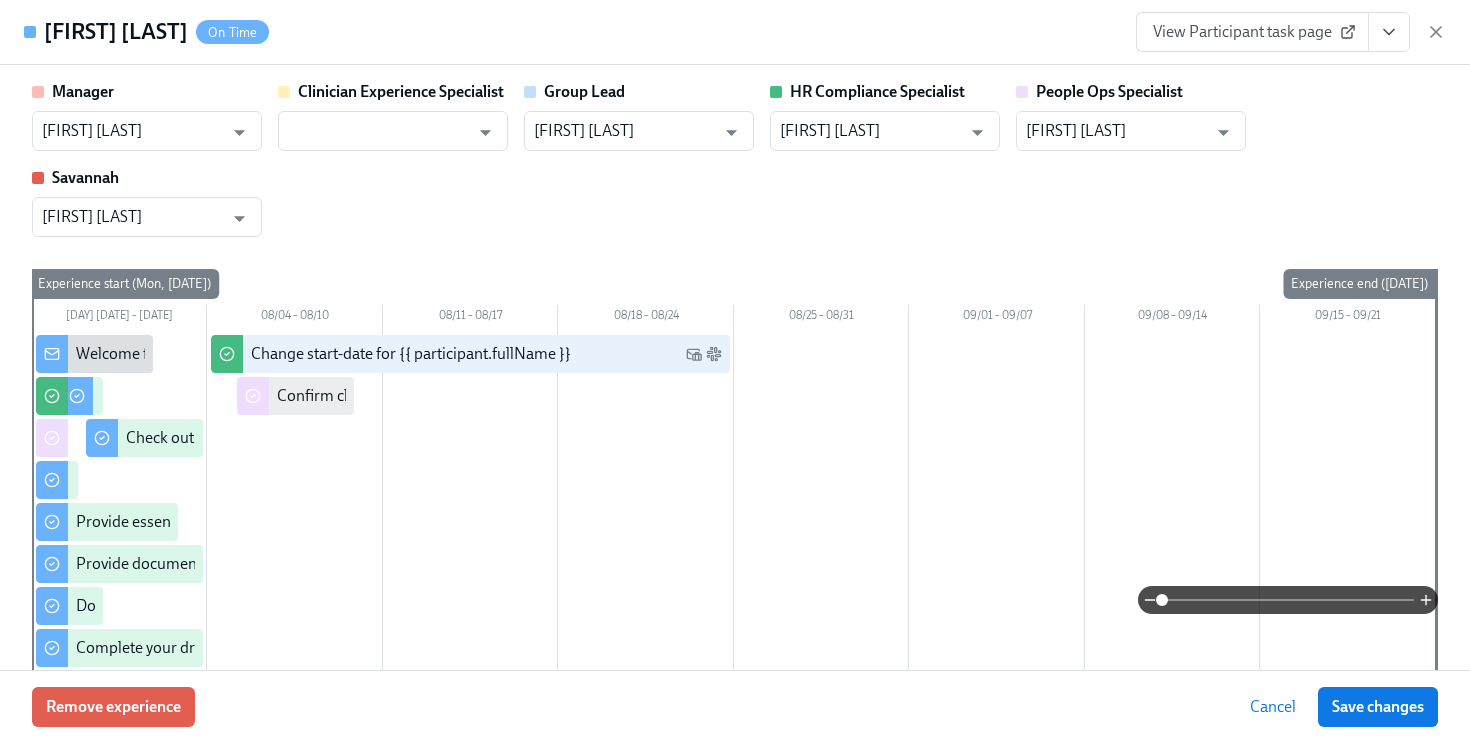 click 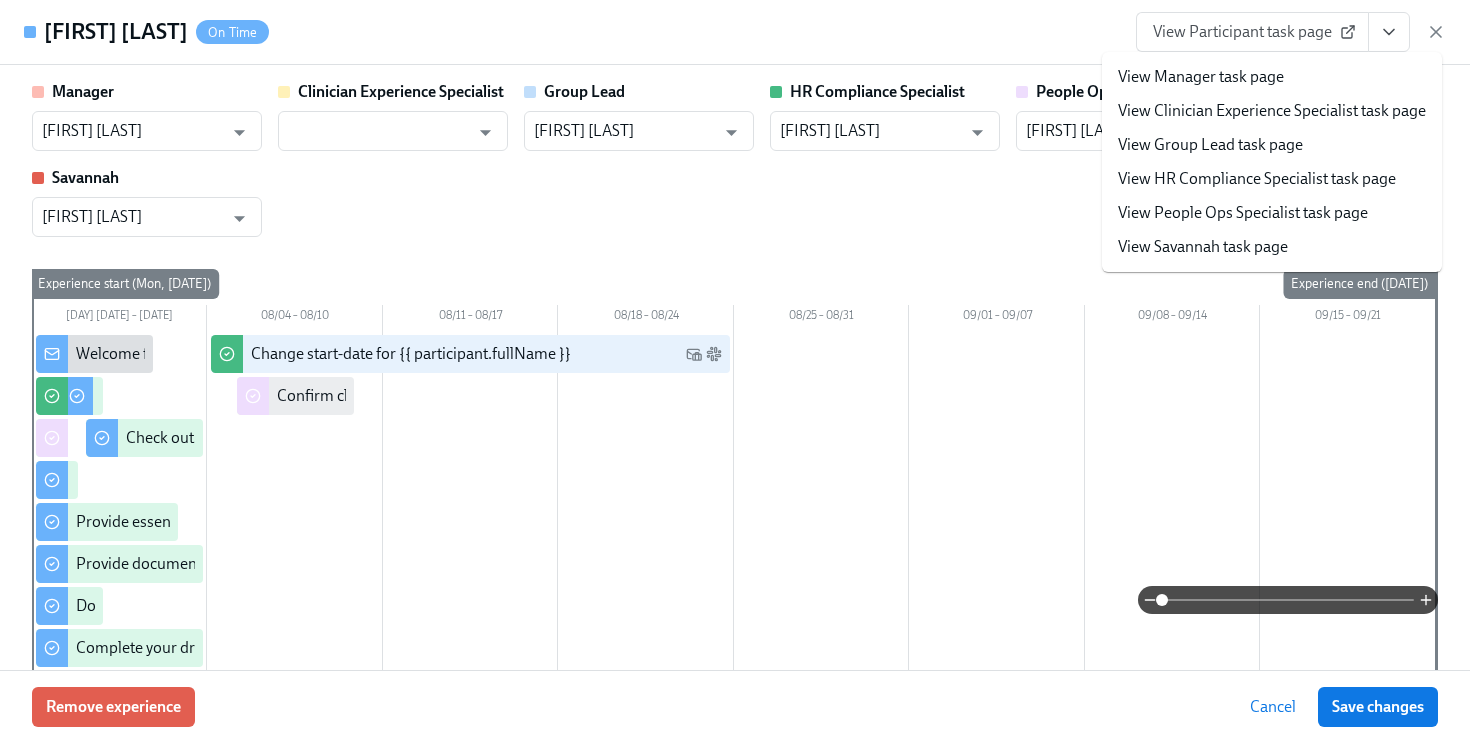 click on "View People Ops Specialist task page" at bounding box center (1243, 213) 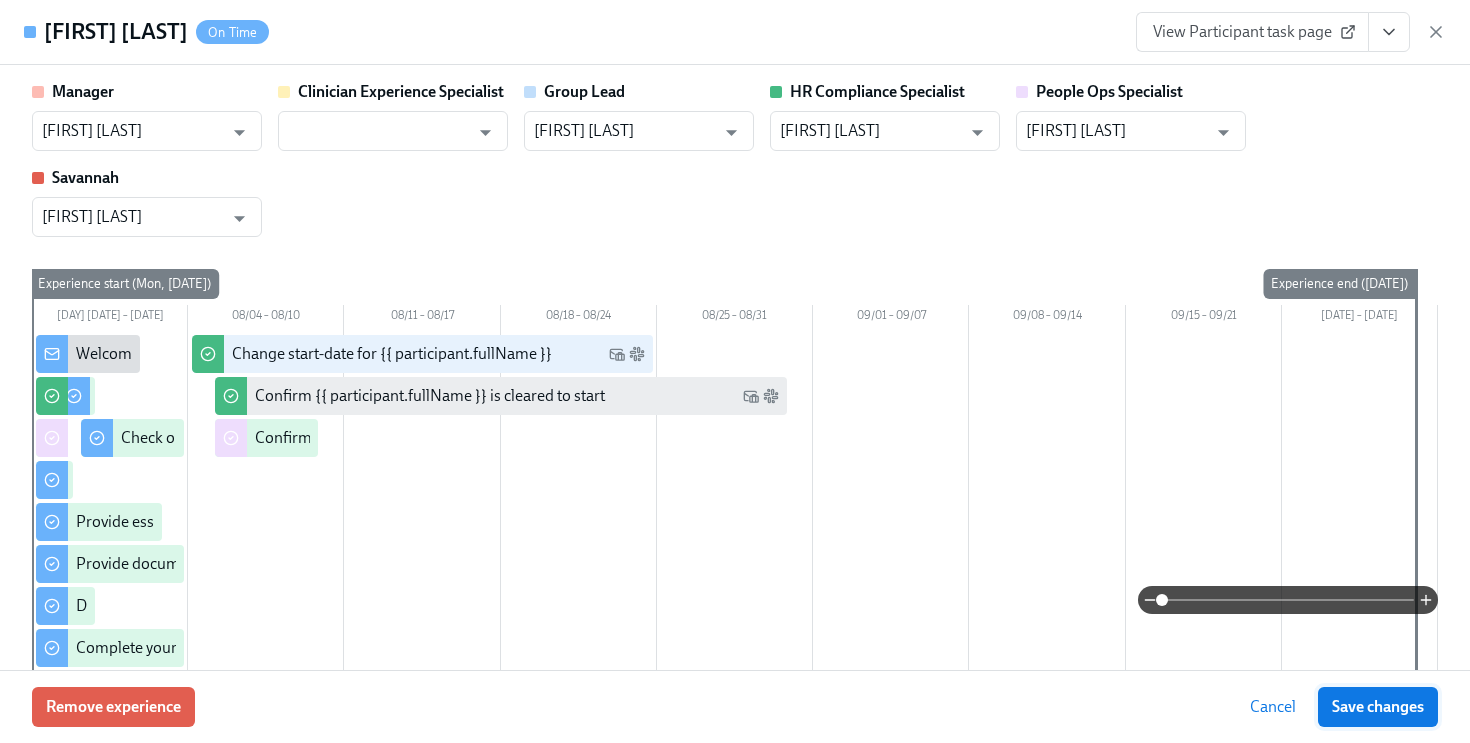 click on "Save changes" at bounding box center (1378, 707) 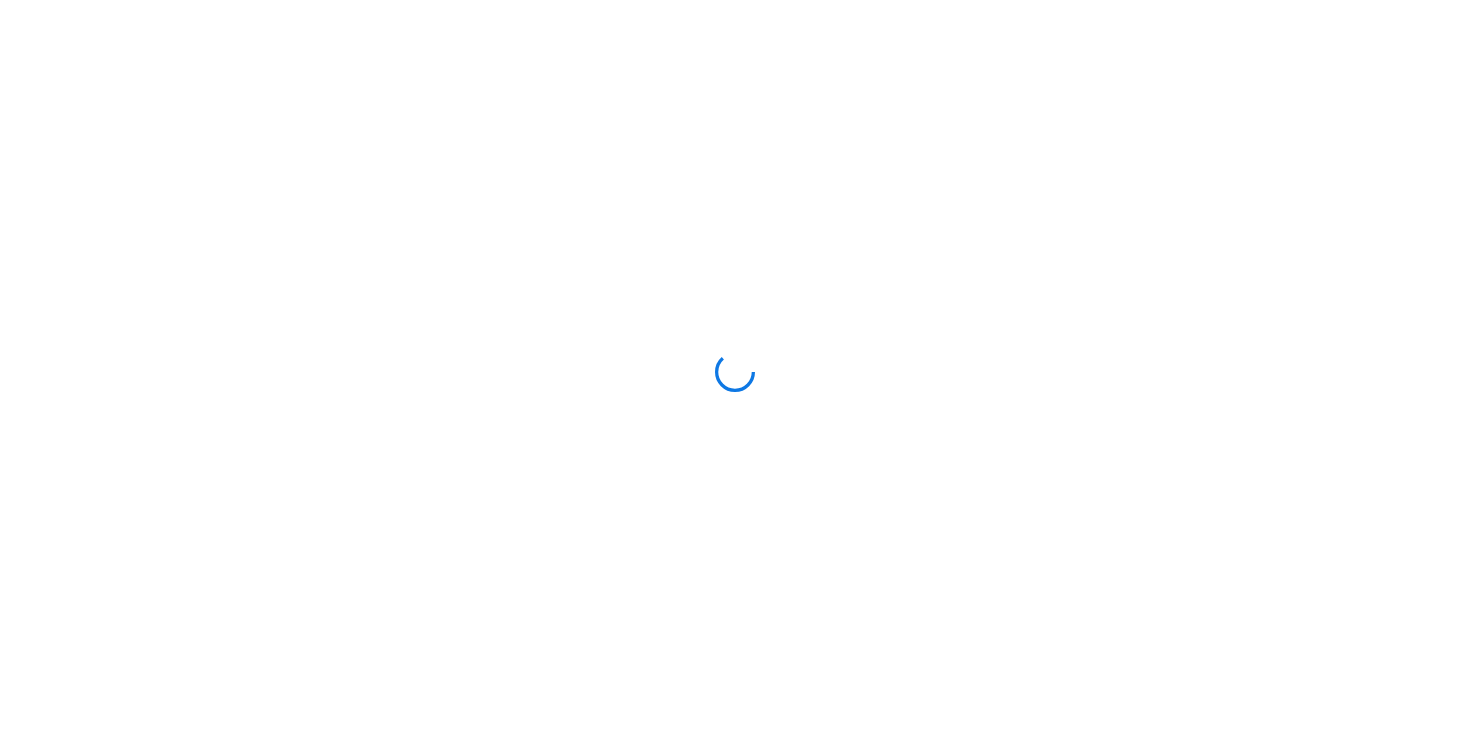scroll, scrollTop: 0, scrollLeft: 0, axis: both 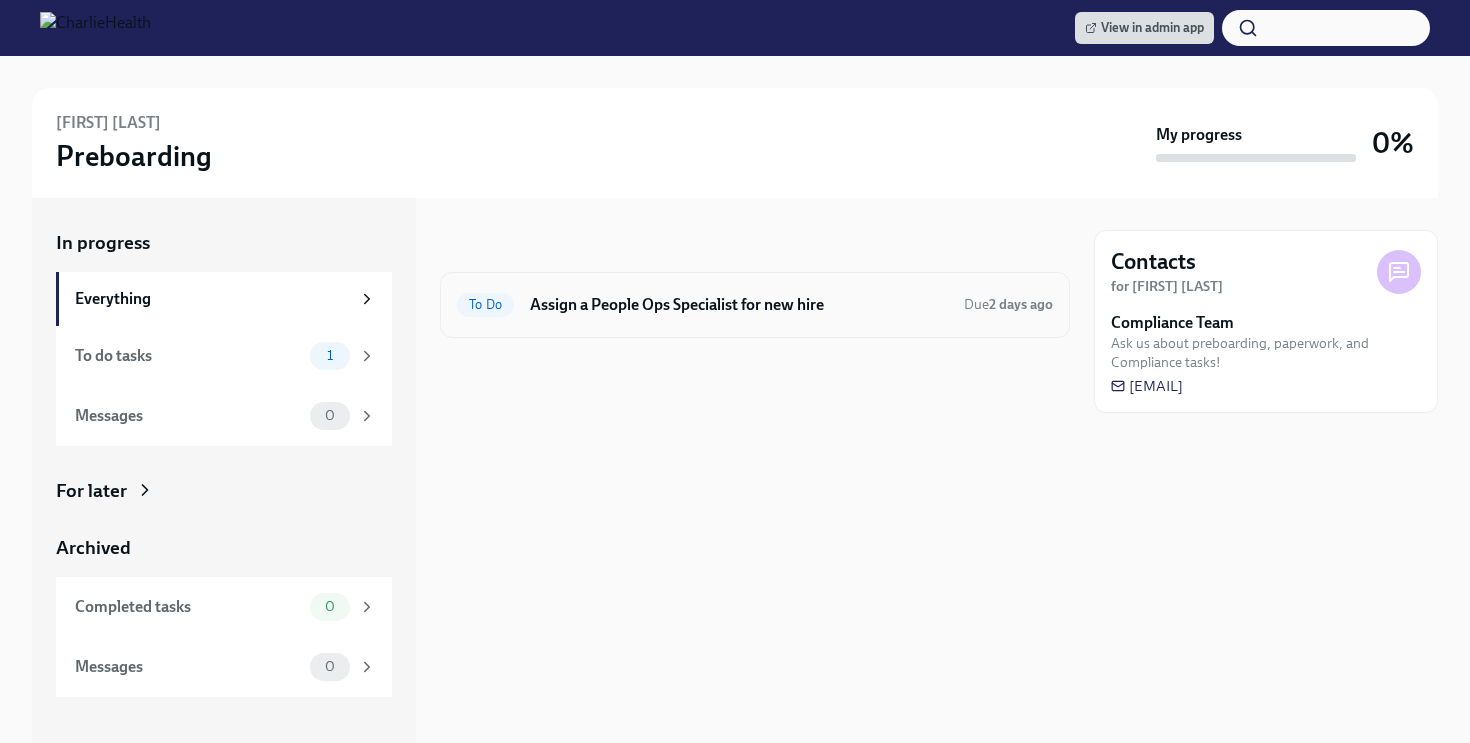 click on "Assign a People Ops Specialist for new hire" at bounding box center (739, 305) 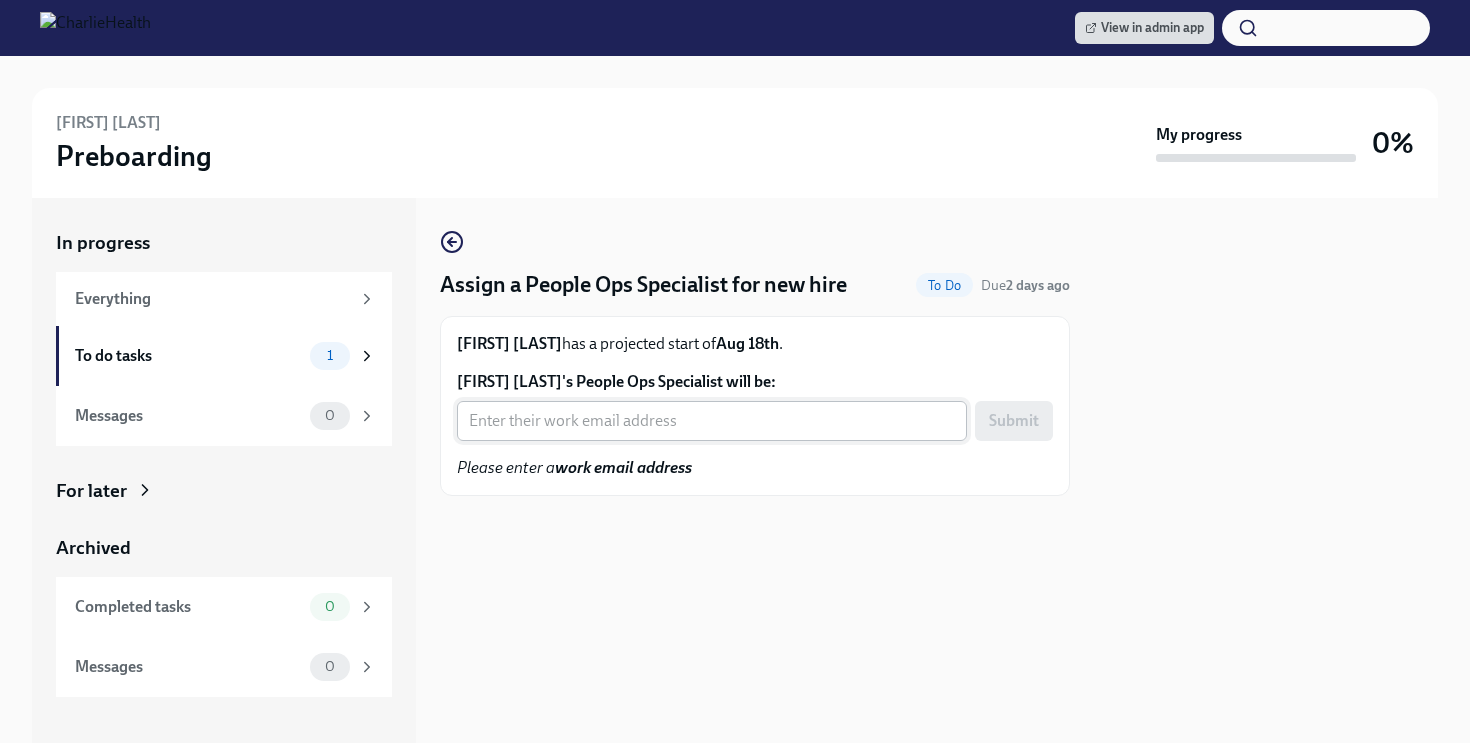 click on "[FIRST] [LAST]'s People Ops Specialist will be:" at bounding box center (712, 421) 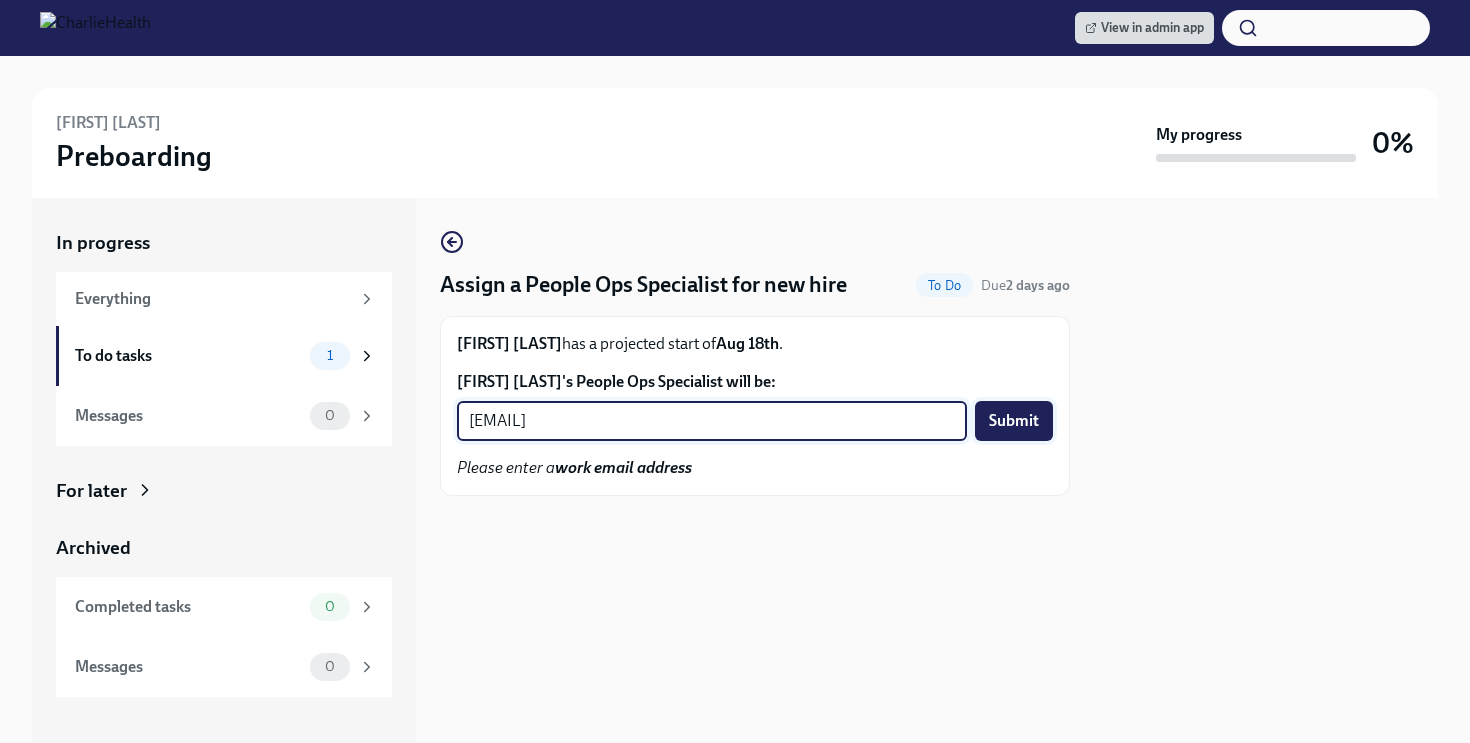 type on "[EMAIL]" 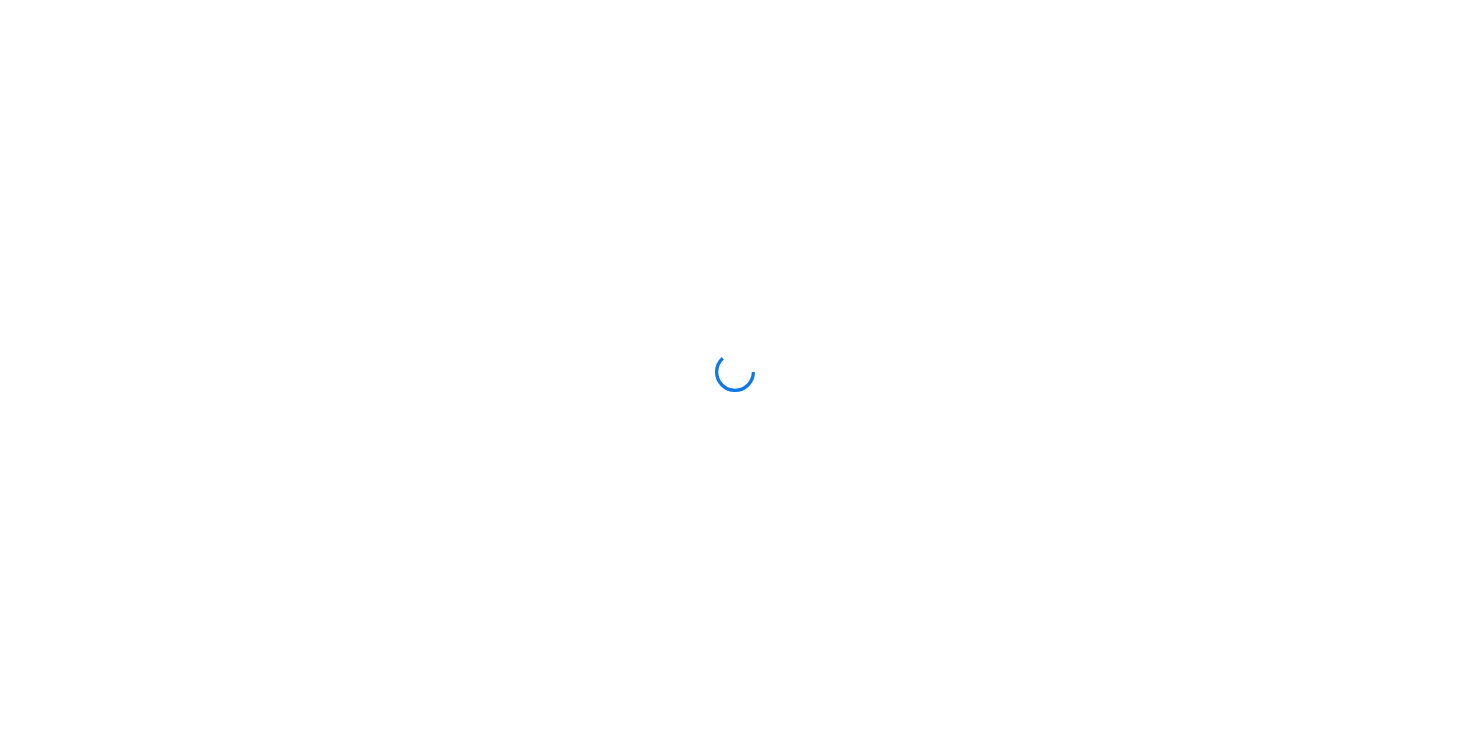scroll, scrollTop: 0, scrollLeft: 0, axis: both 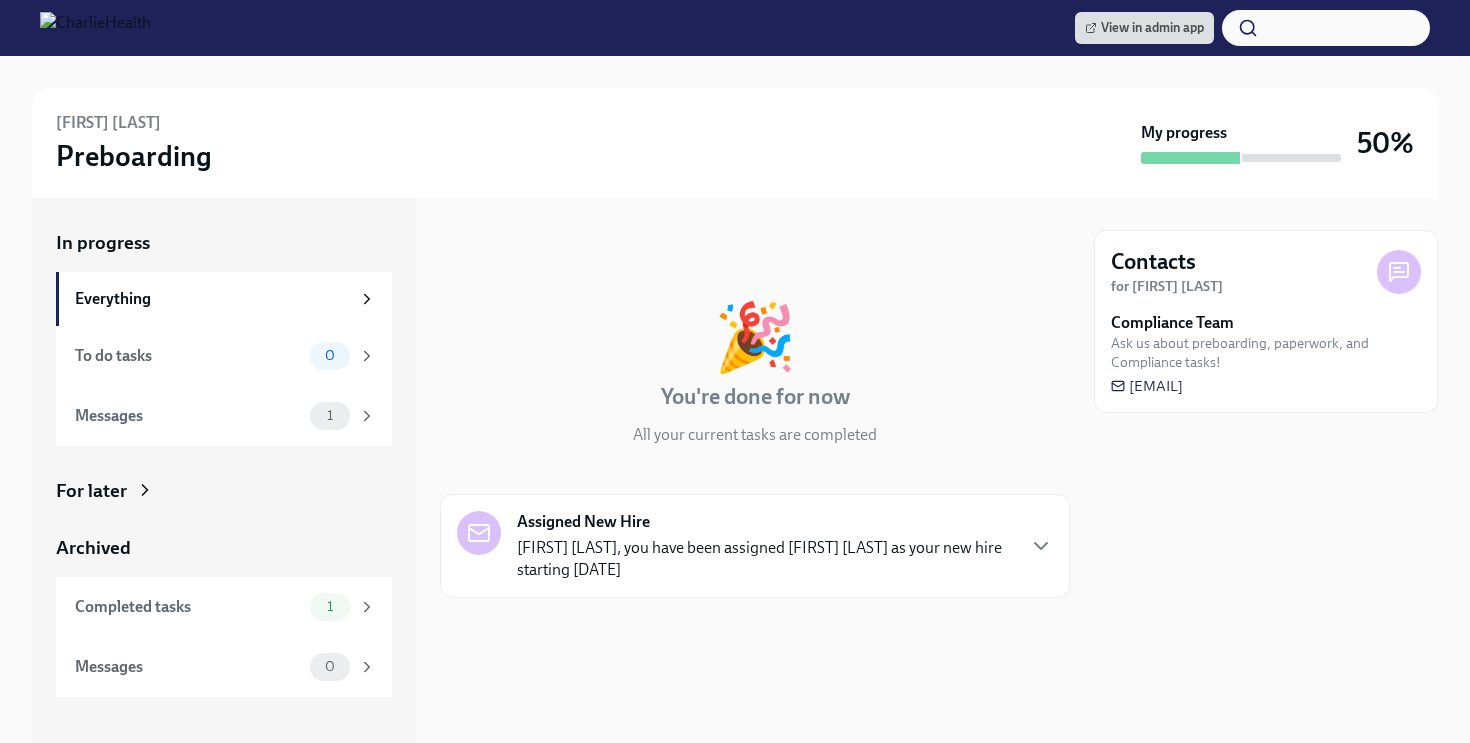 click on "For later" at bounding box center [224, 491] 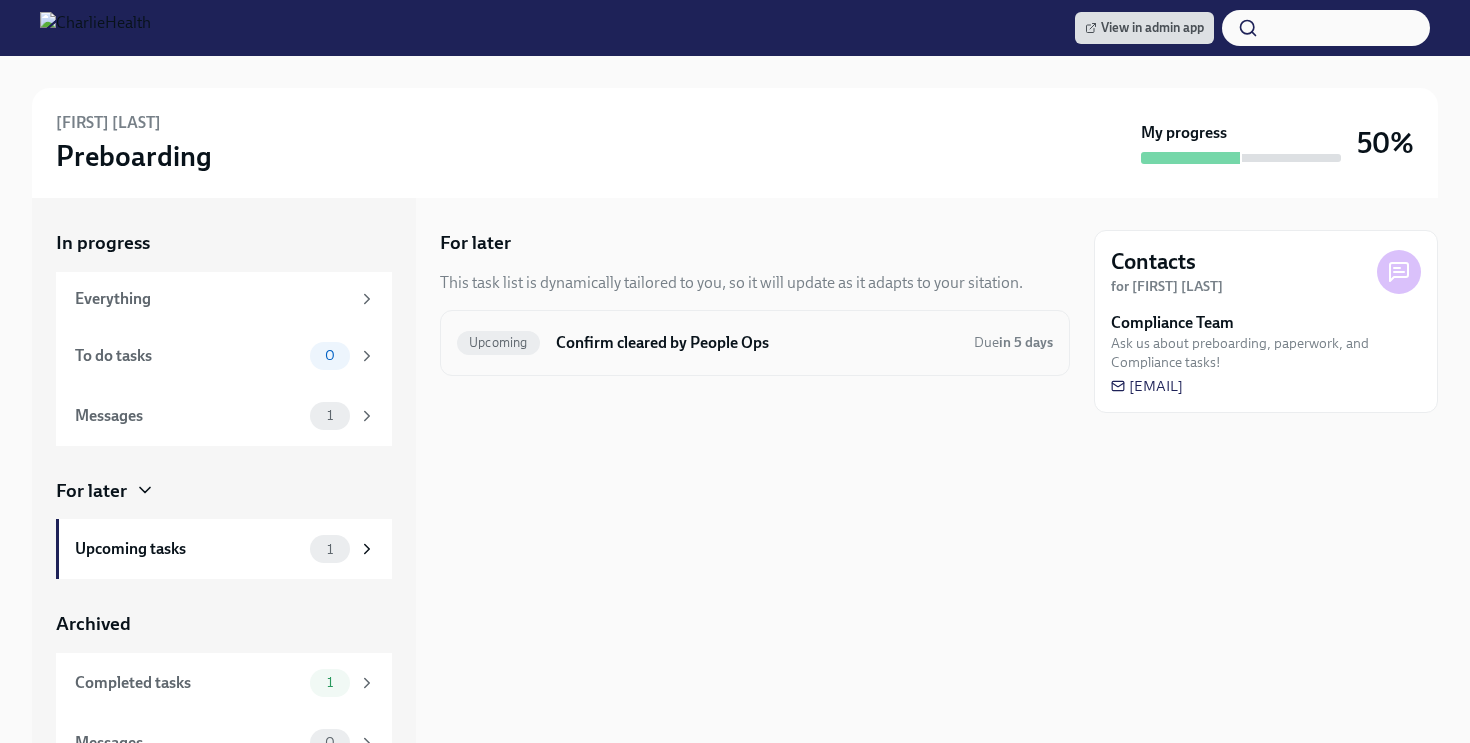 click on "Upcoming Confirm cleared by People Ops Due  in 5 days" at bounding box center (755, 343) 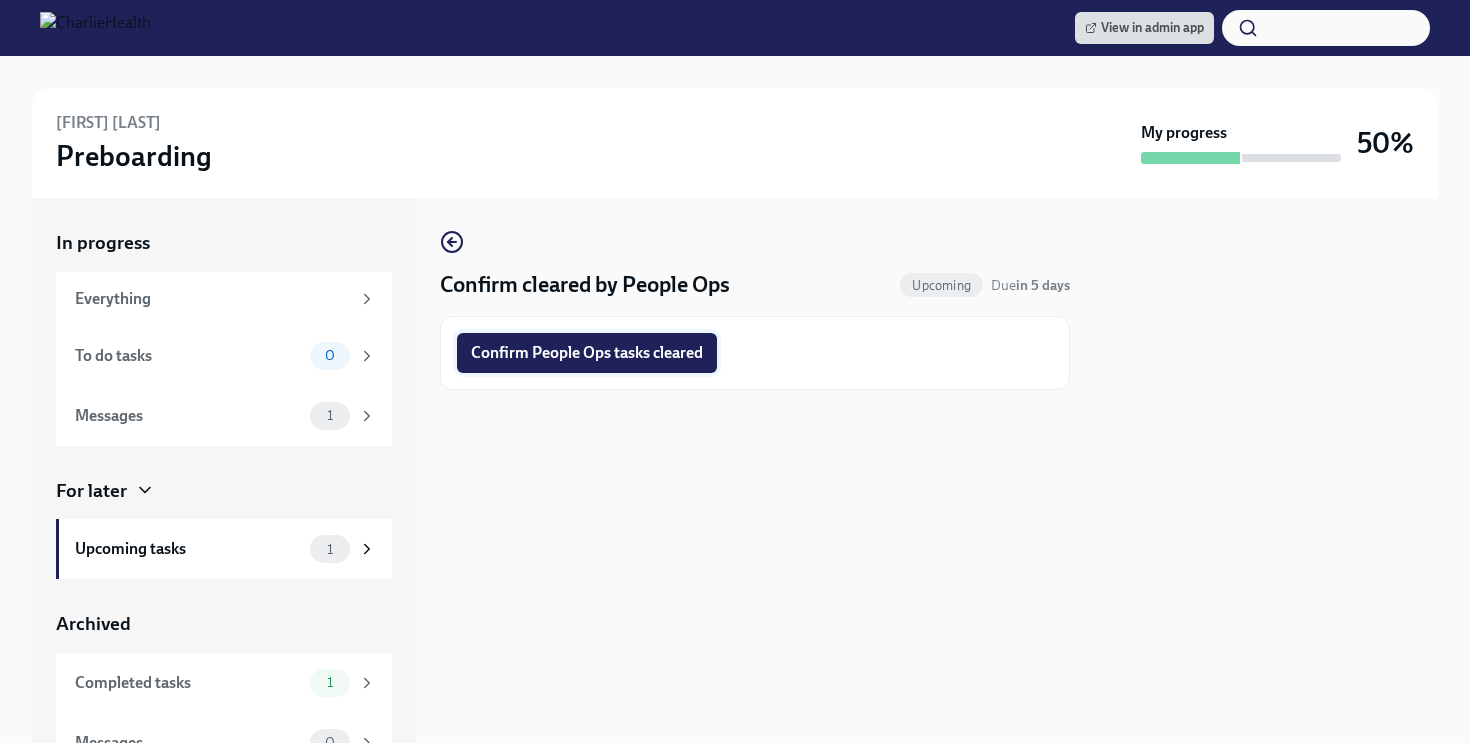 click on "Confirm People Ops tasks cleared" at bounding box center [587, 353] 